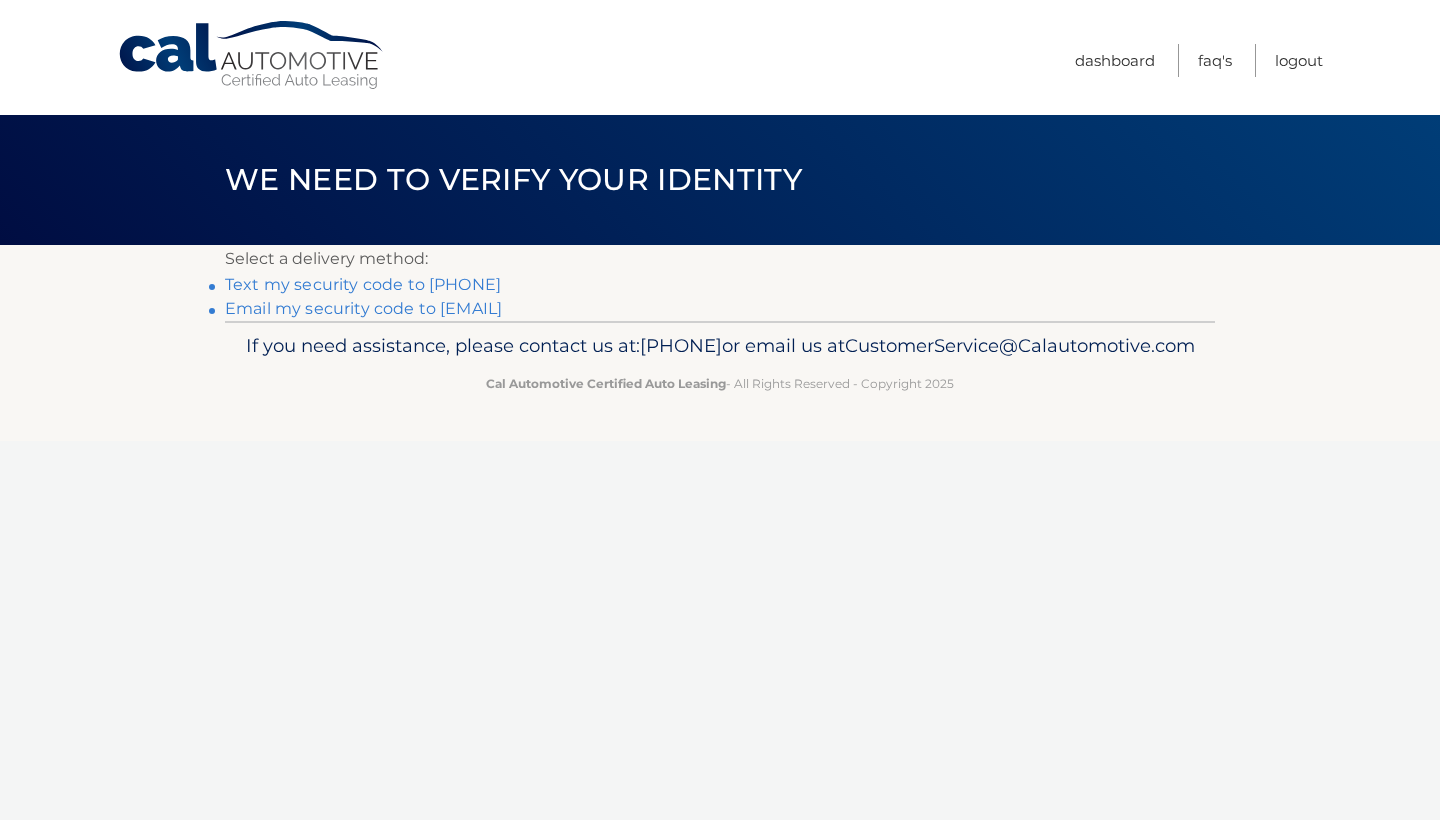 scroll, scrollTop: 0, scrollLeft: 0, axis: both 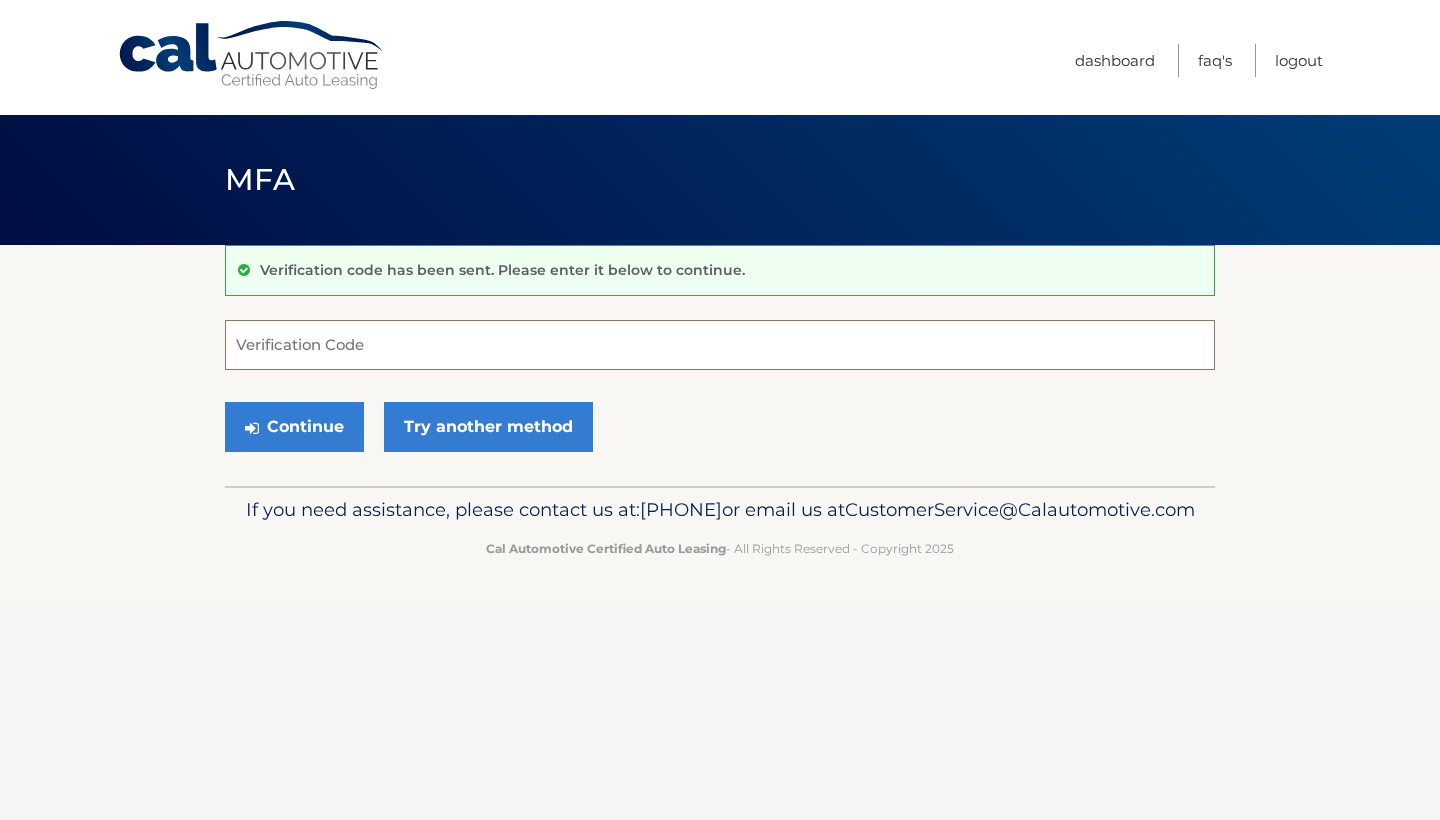 click on "Verification Code" at bounding box center (720, 345) 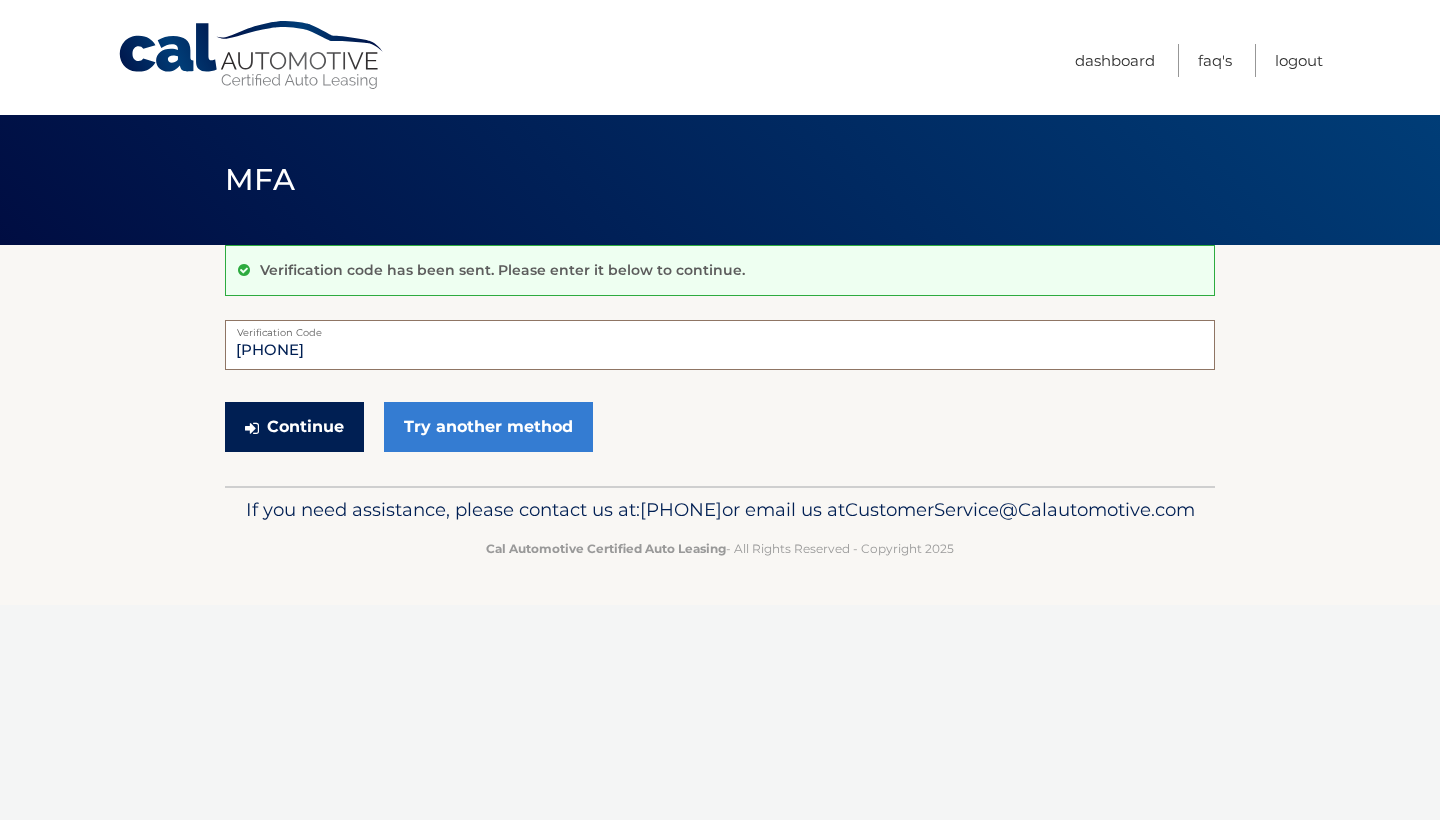 type on "[PHONE]" 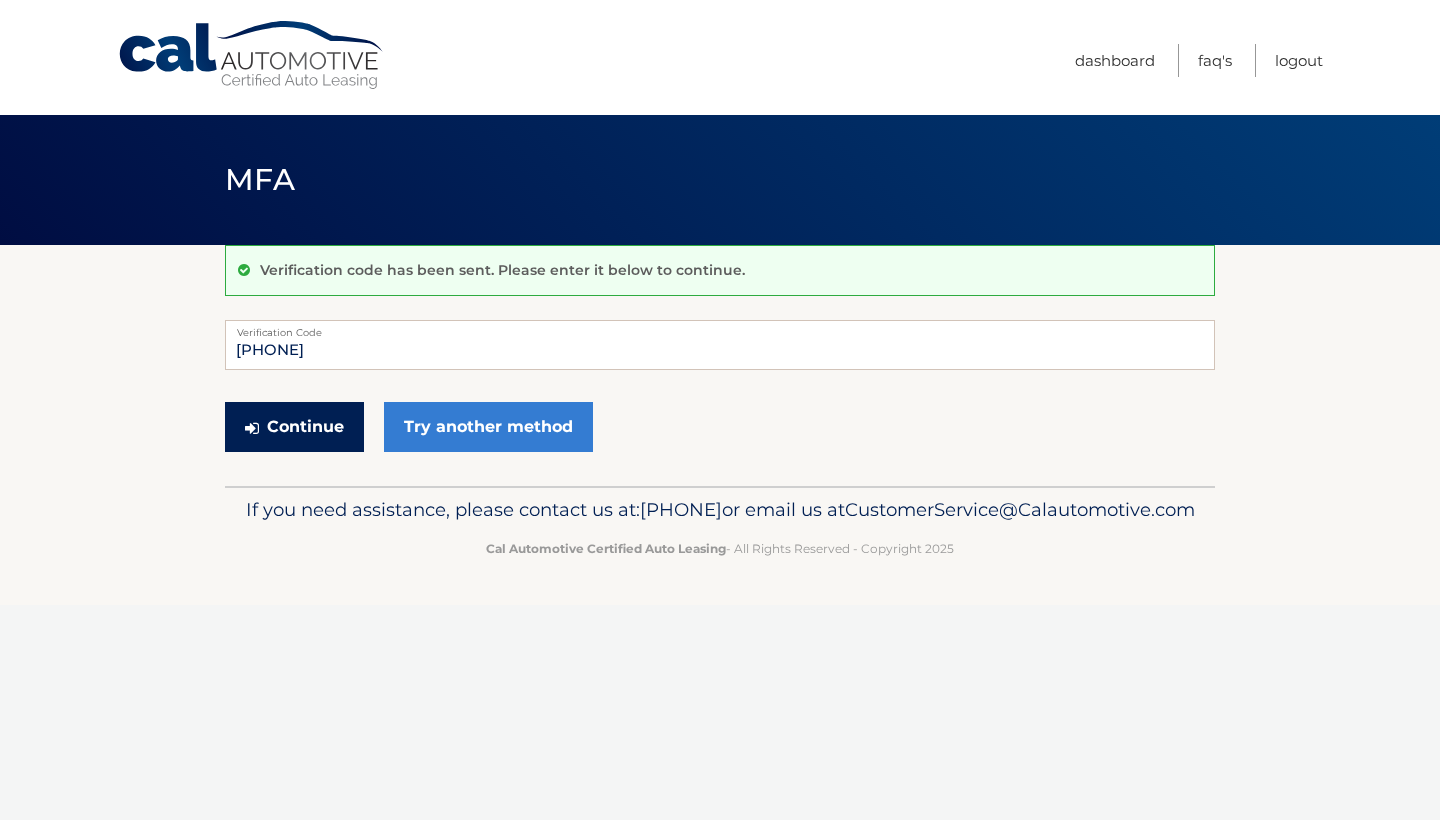 click on "Continue" at bounding box center (294, 427) 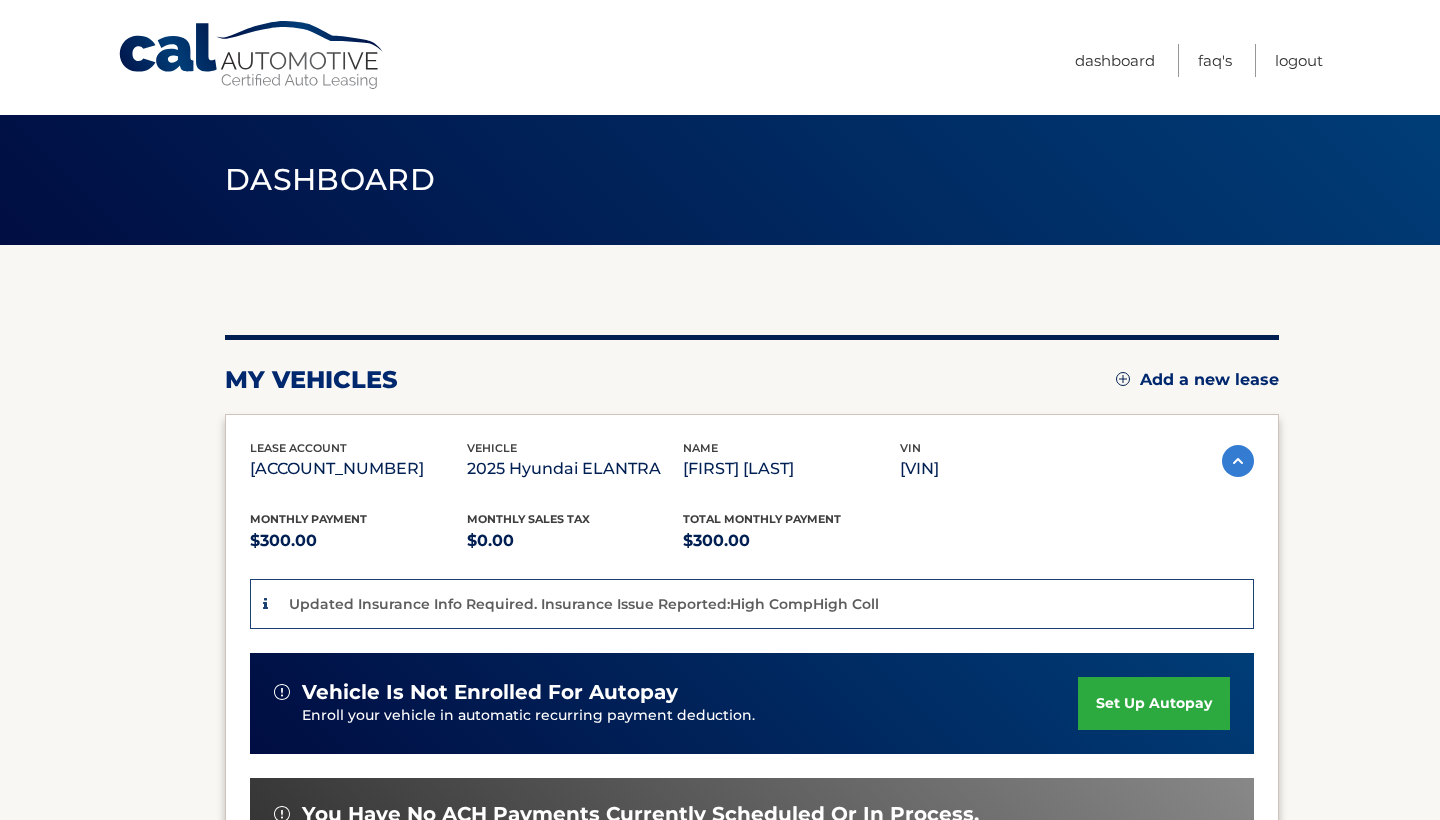 scroll, scrollTop: 0, scrollLeft: 0, axis: both 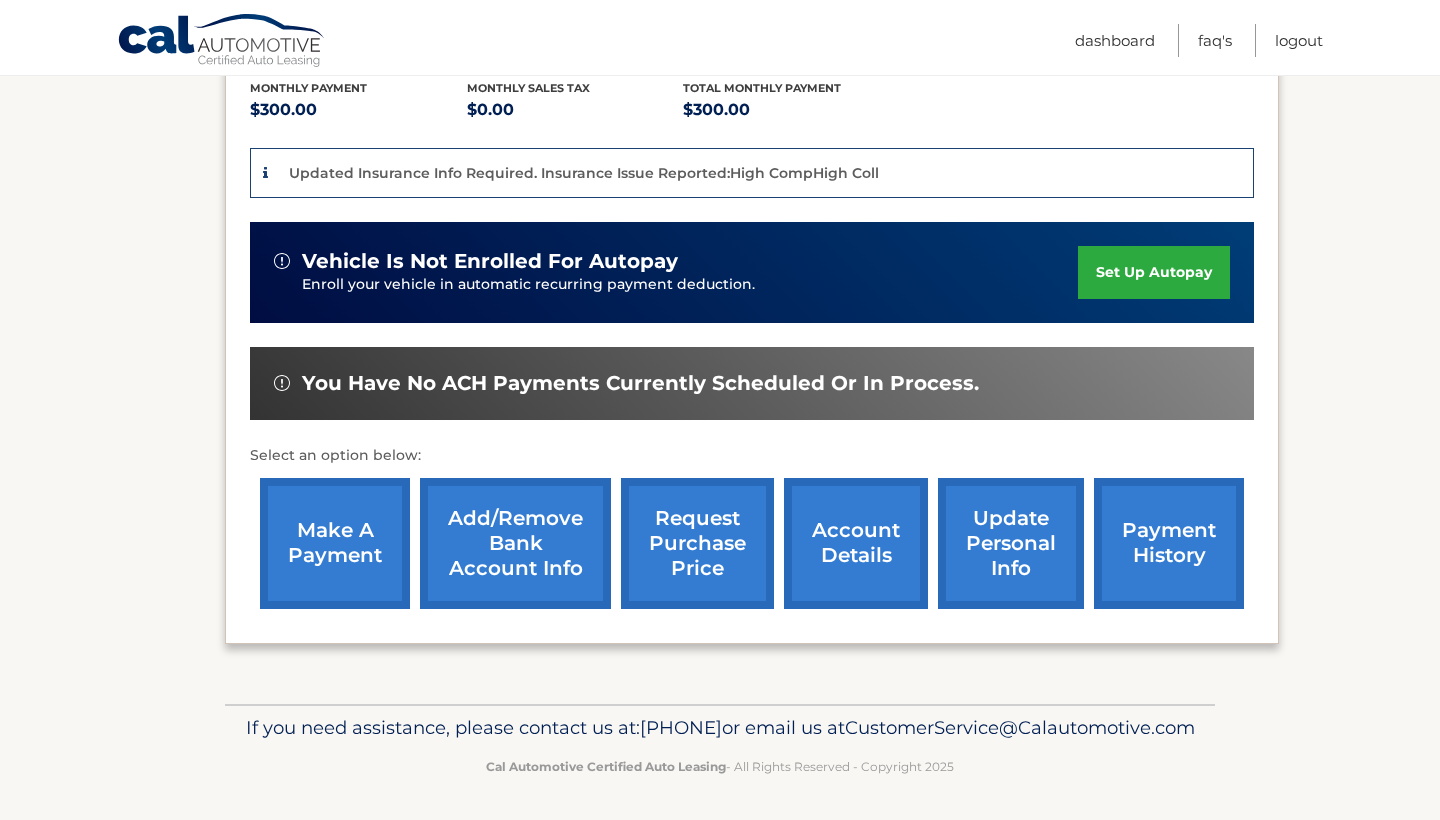 click on "make a payment" at bounding box center [335, 543] 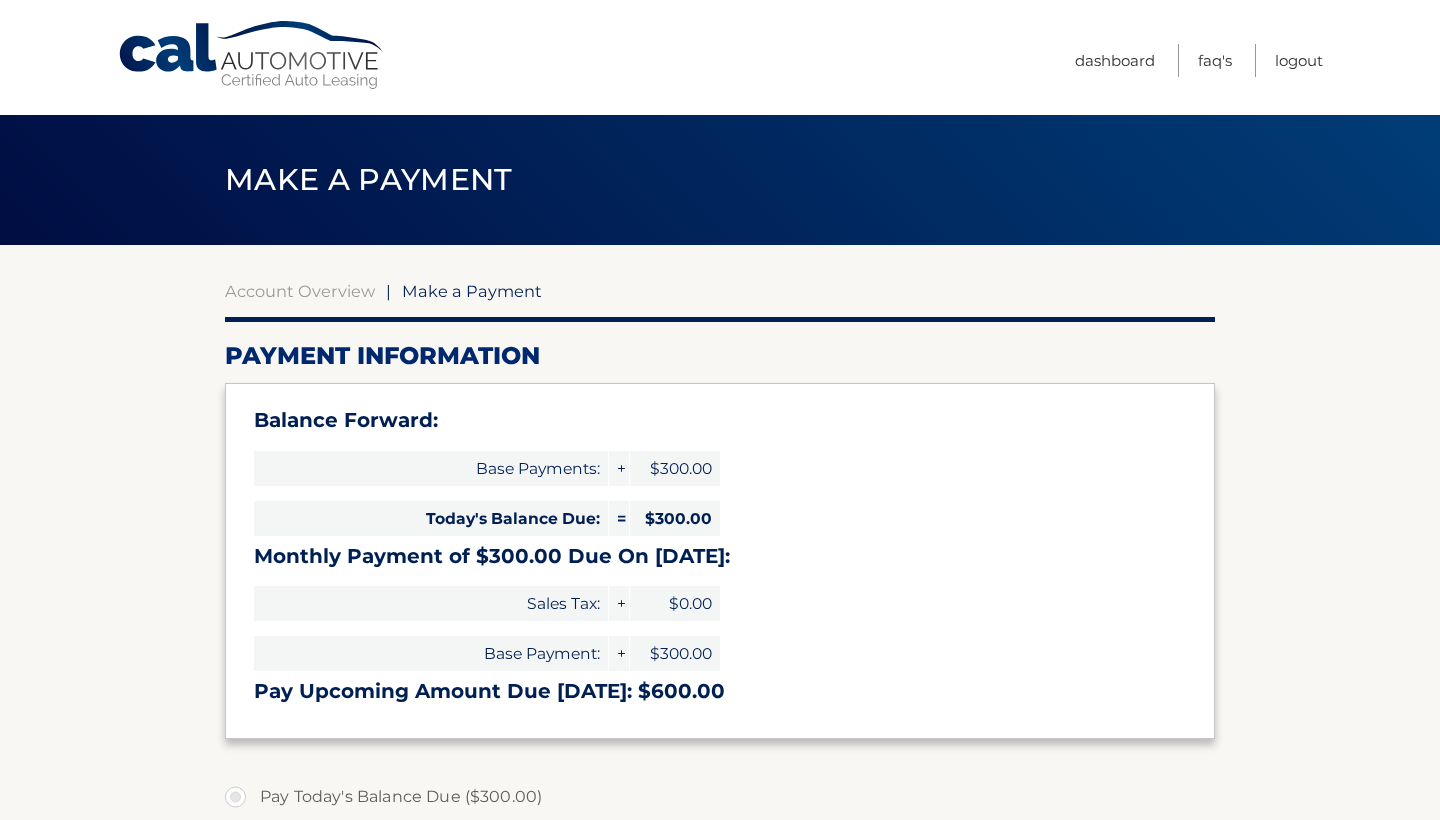 select on "Y2RjYjcxYTktZTdjNS00NDA5LTkyZDItMGEzYjVjNWYwM2Y3" 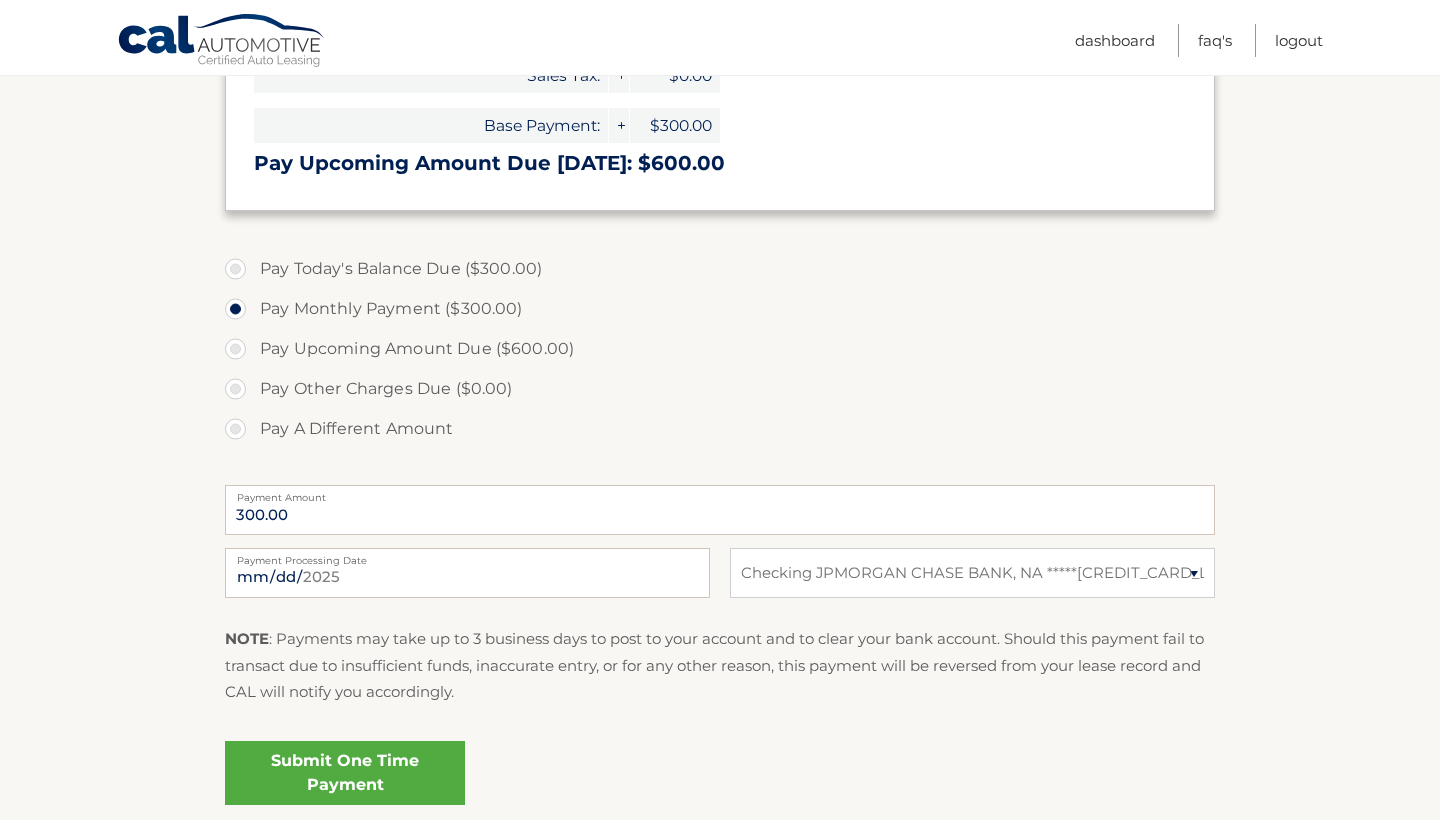 scroll, scrollTop: 528, scrollLeft: 0, axis: vertical 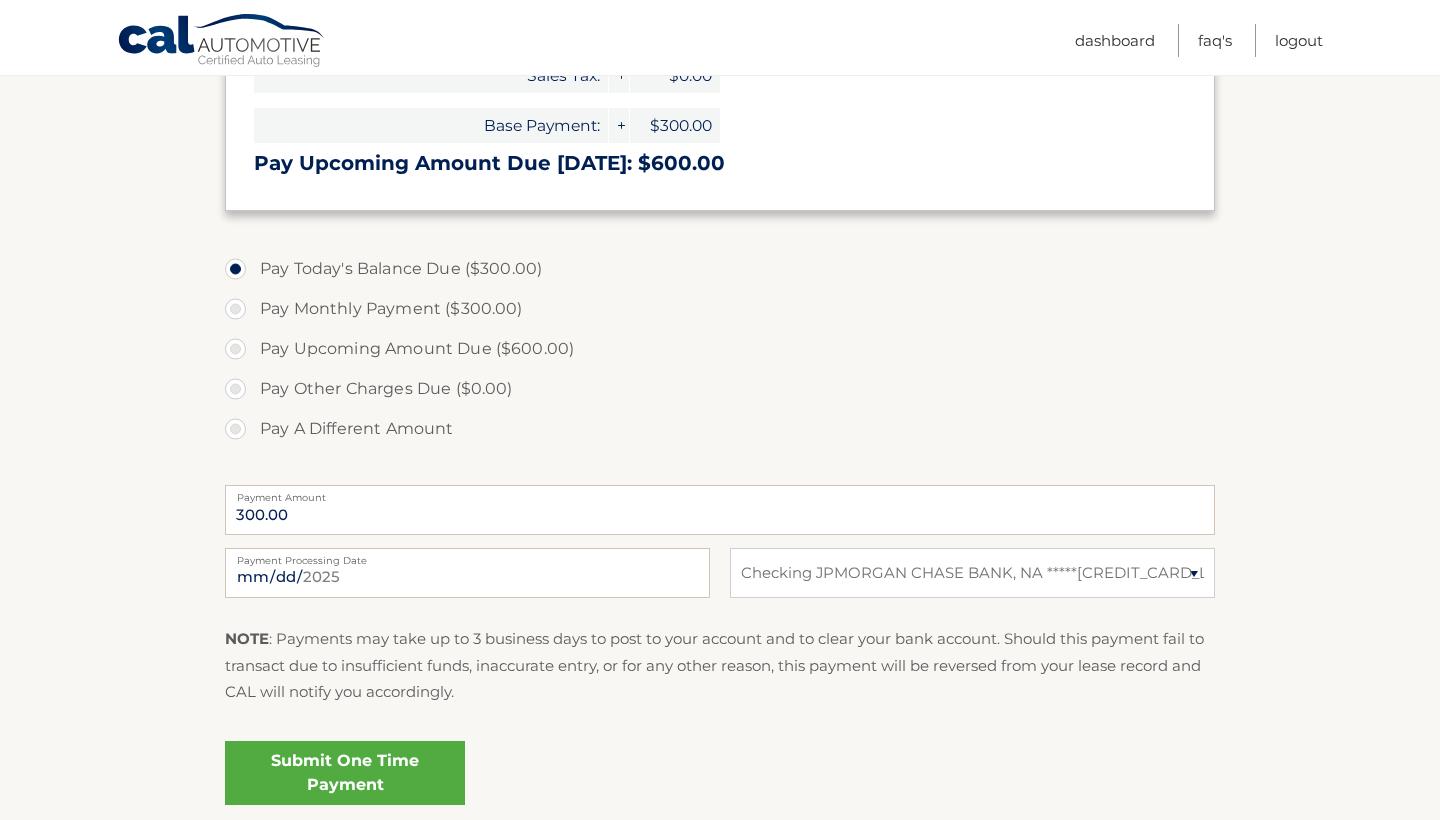 click on "Pay Monthly Payment ($300.00)" at bounding box center (720, 309) 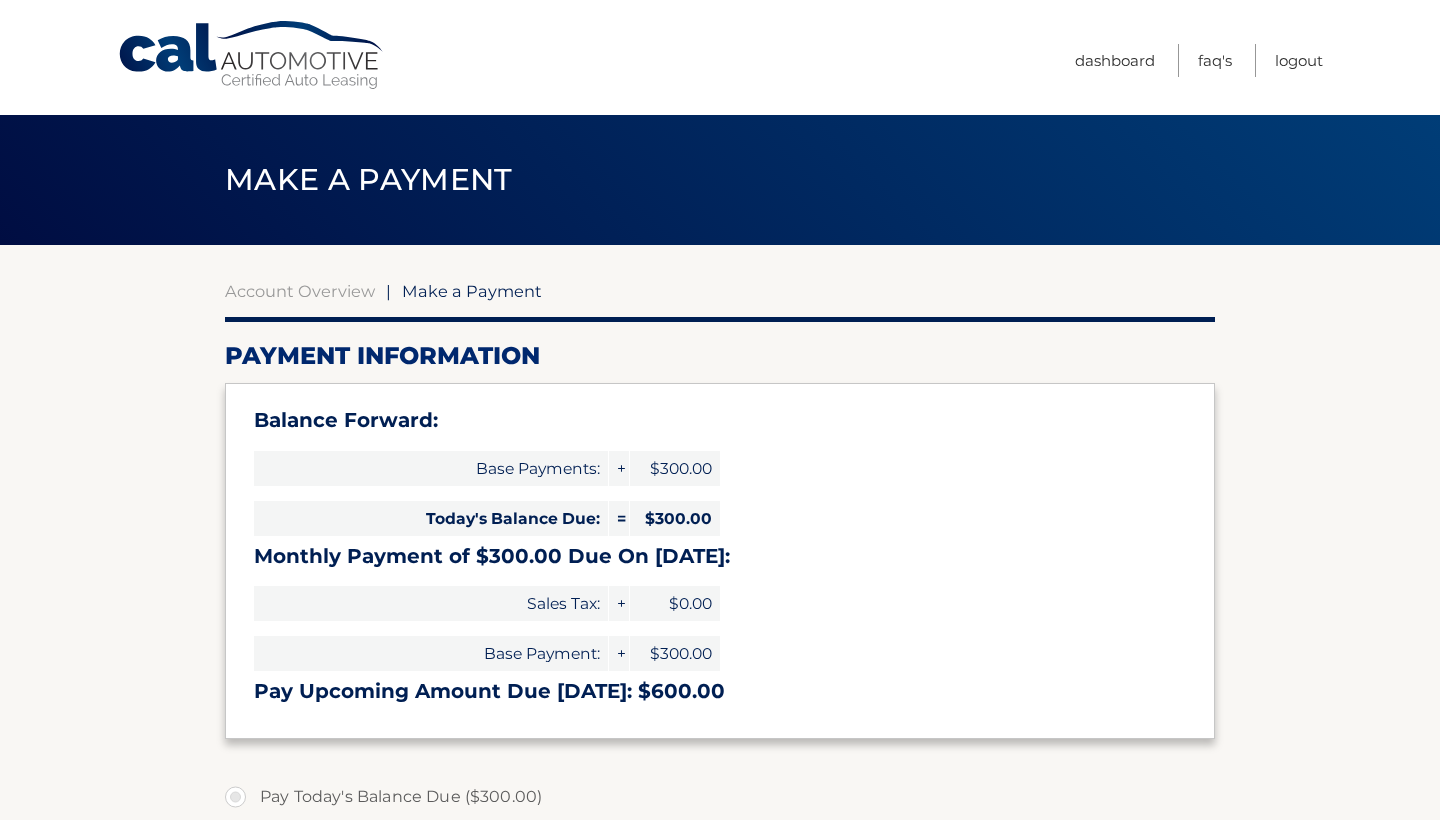 scroll, scrollTop: 0, scrollLeft: 0, axis: both 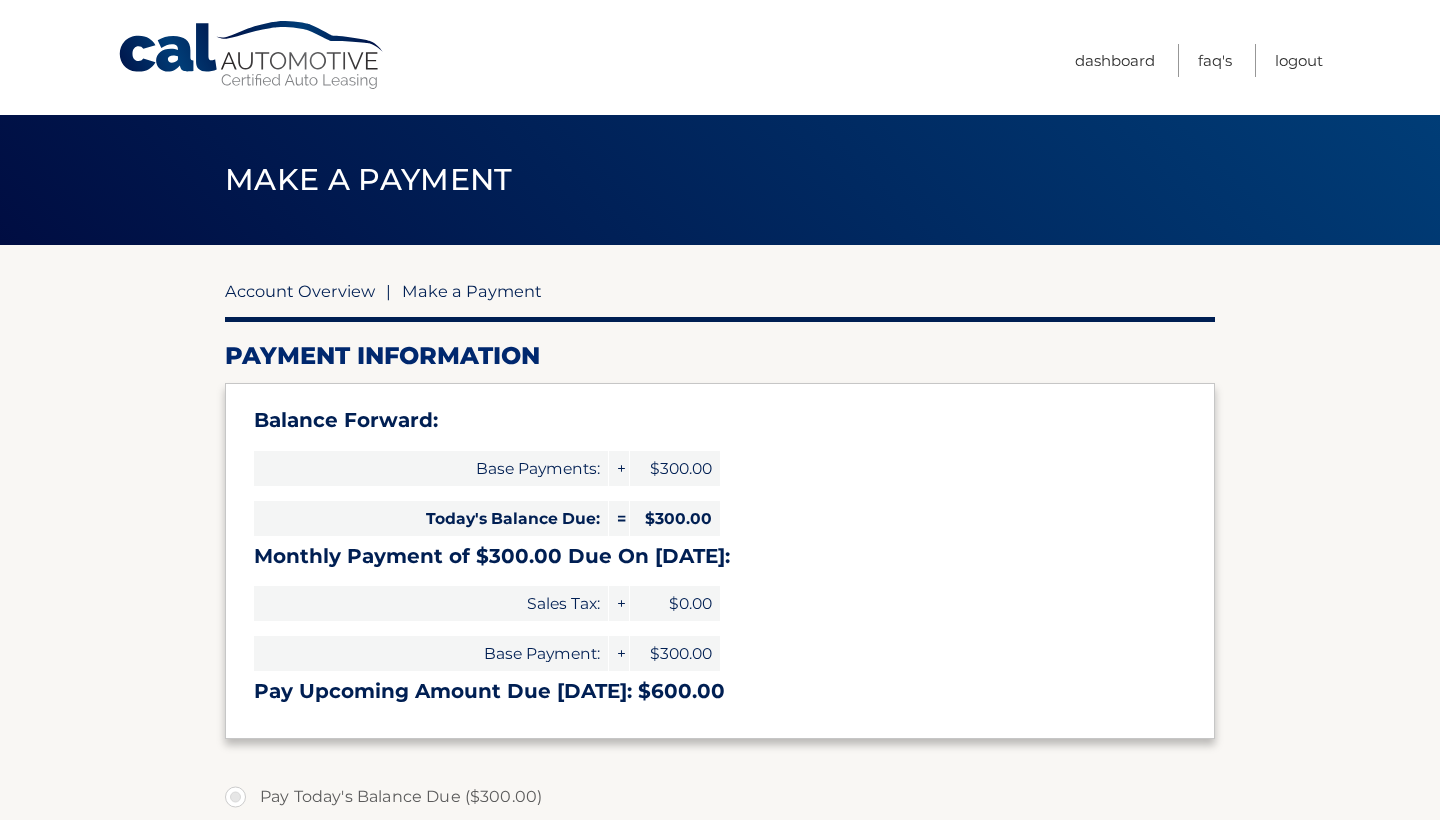 click on "Account Overview" at bounding box center [300, 291] 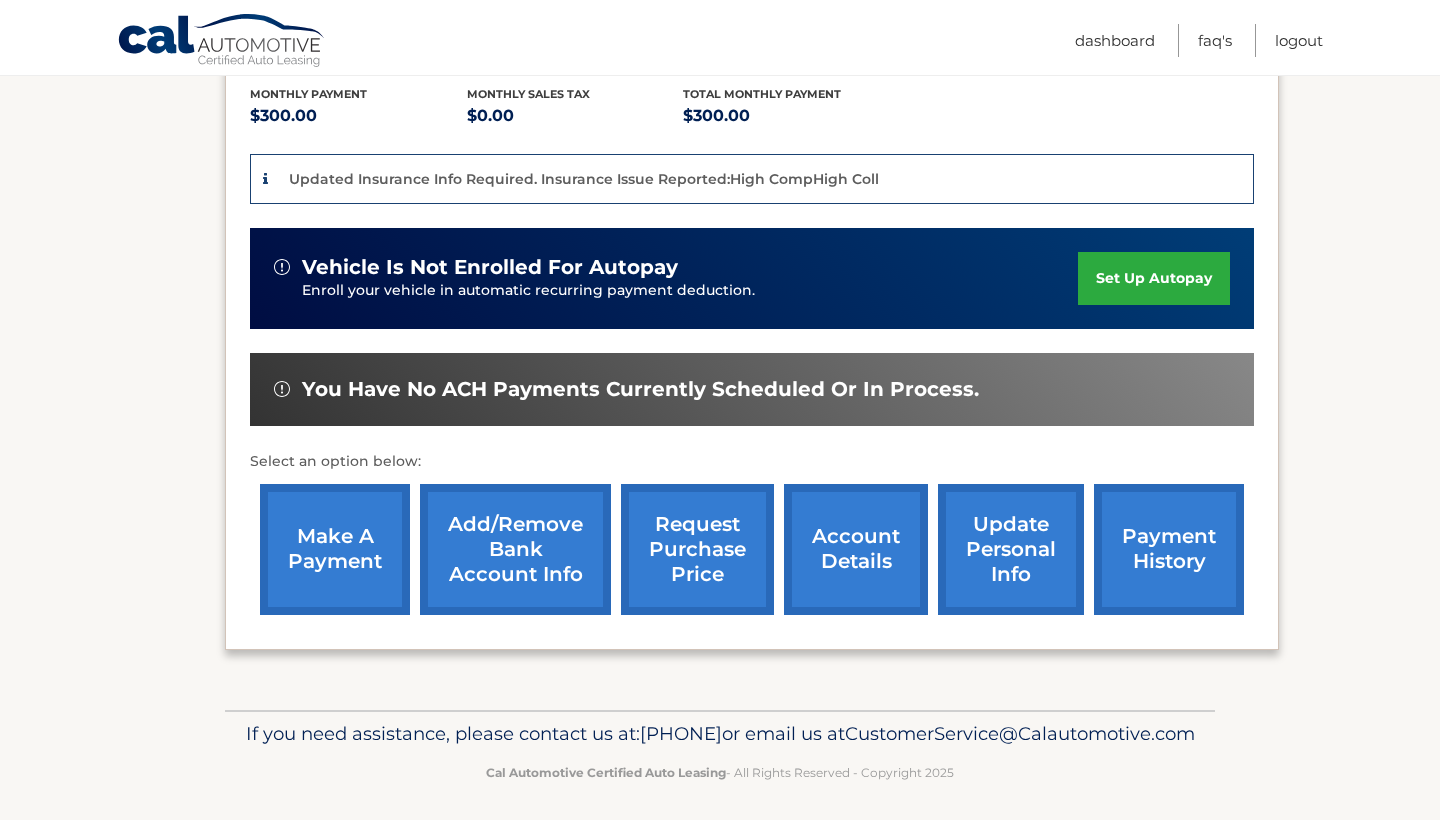 scroll, scrollTop: 428, scrollLeft: 0, axis: vertical 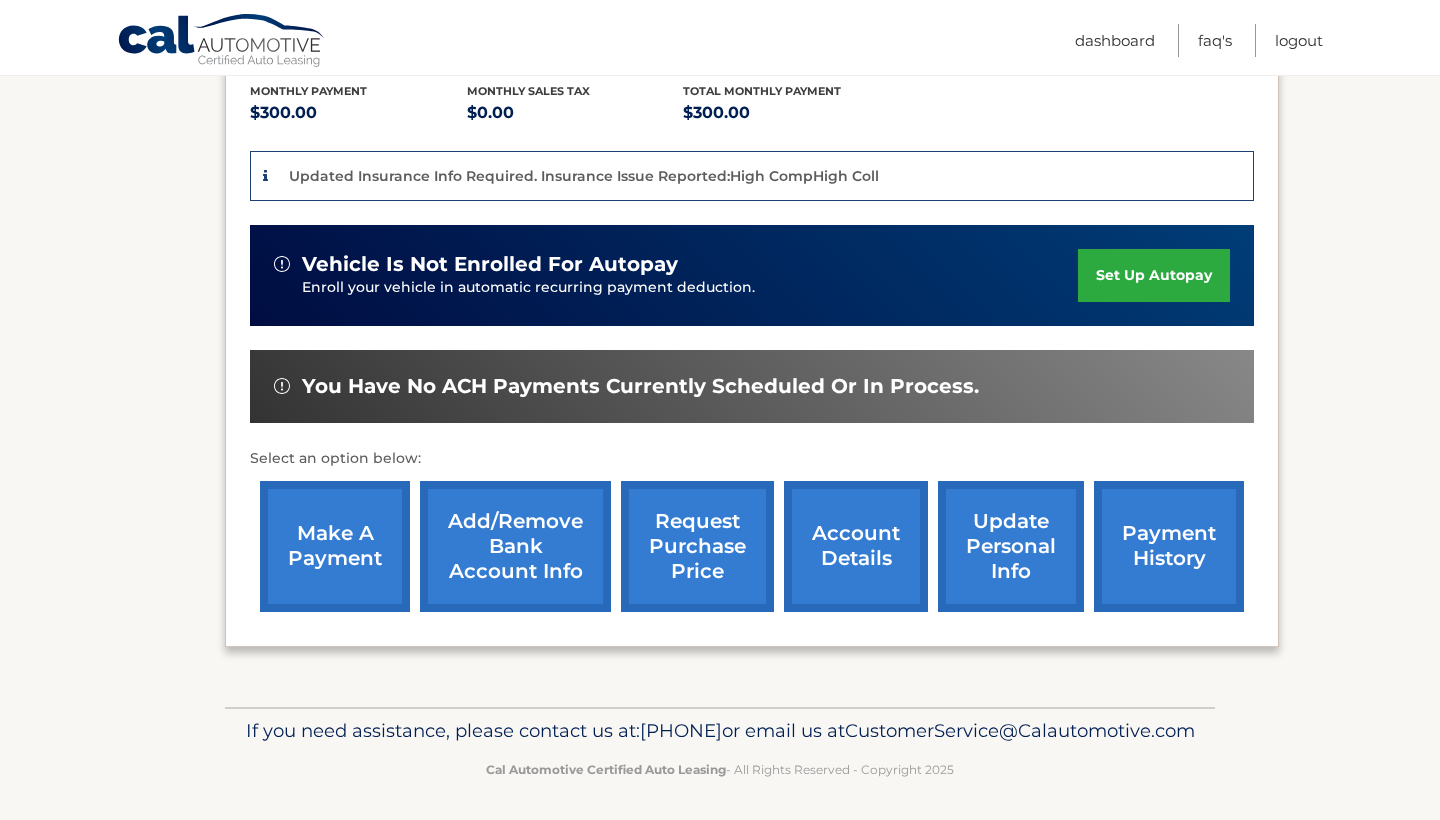click on "payment history" at bounding box center (1169, 546) 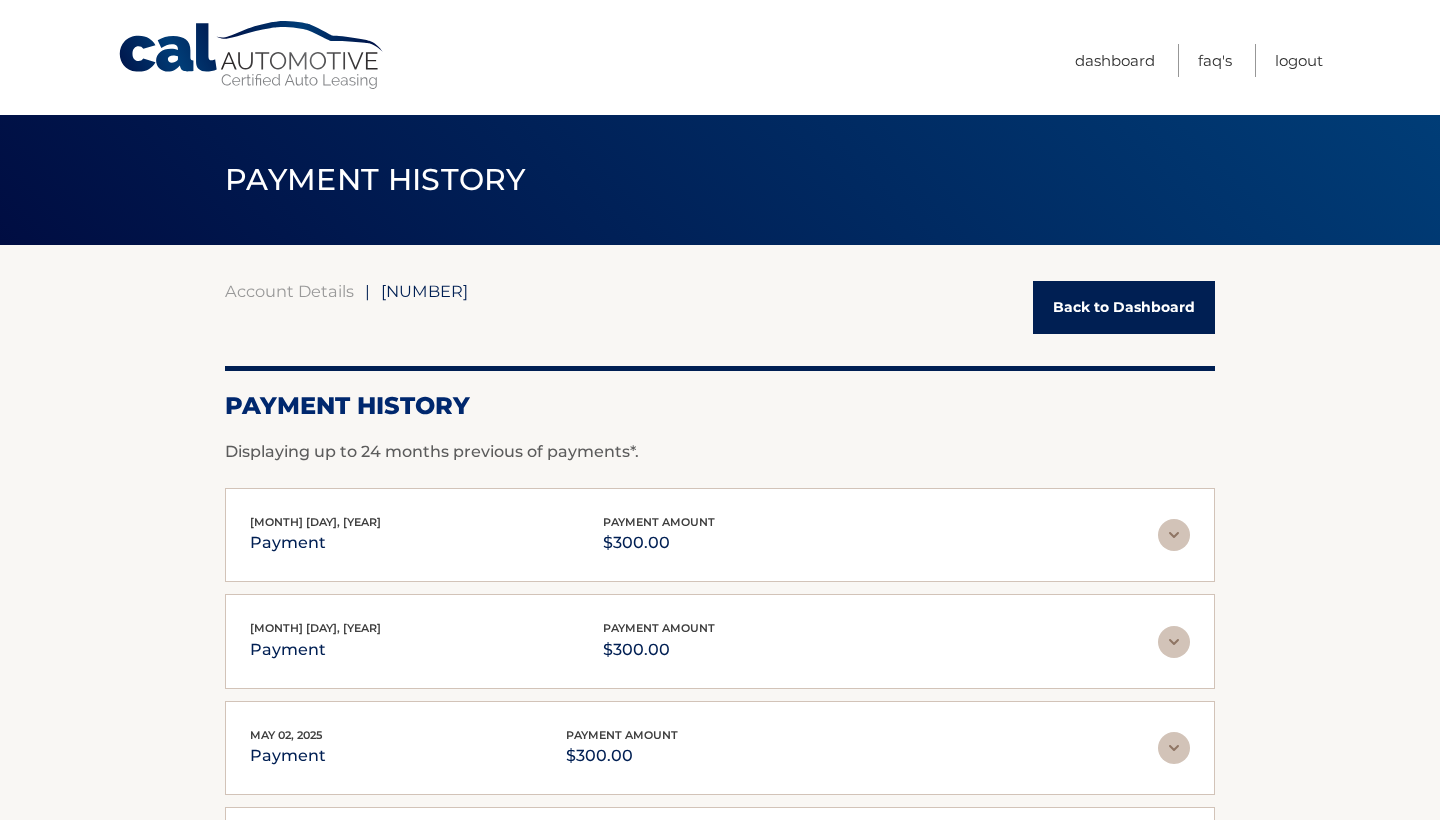 scroll, scrollTop: 0, scrollLeft: 0, axis: both 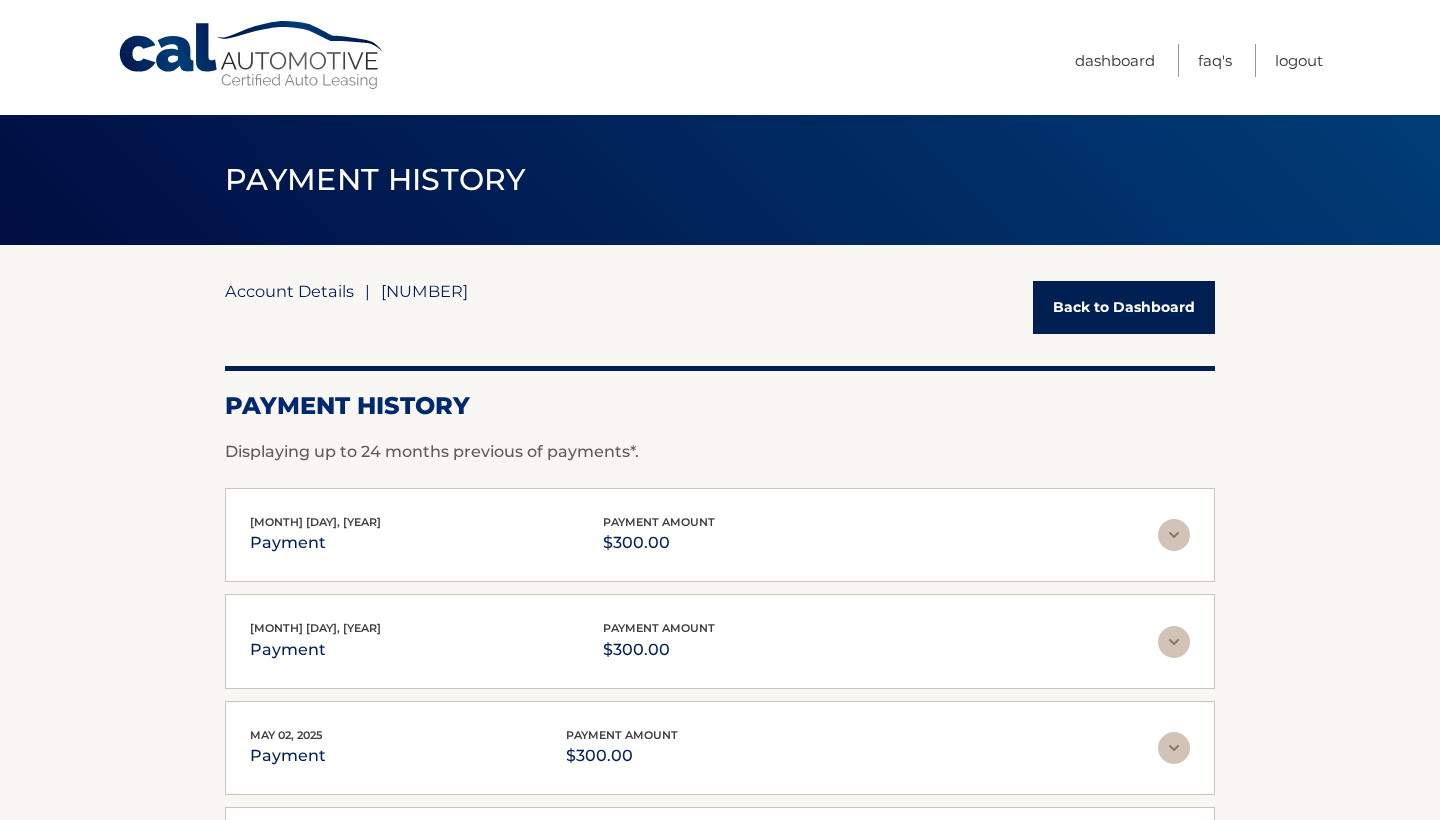 click on "Account Details" at bounding box center [289, 291] 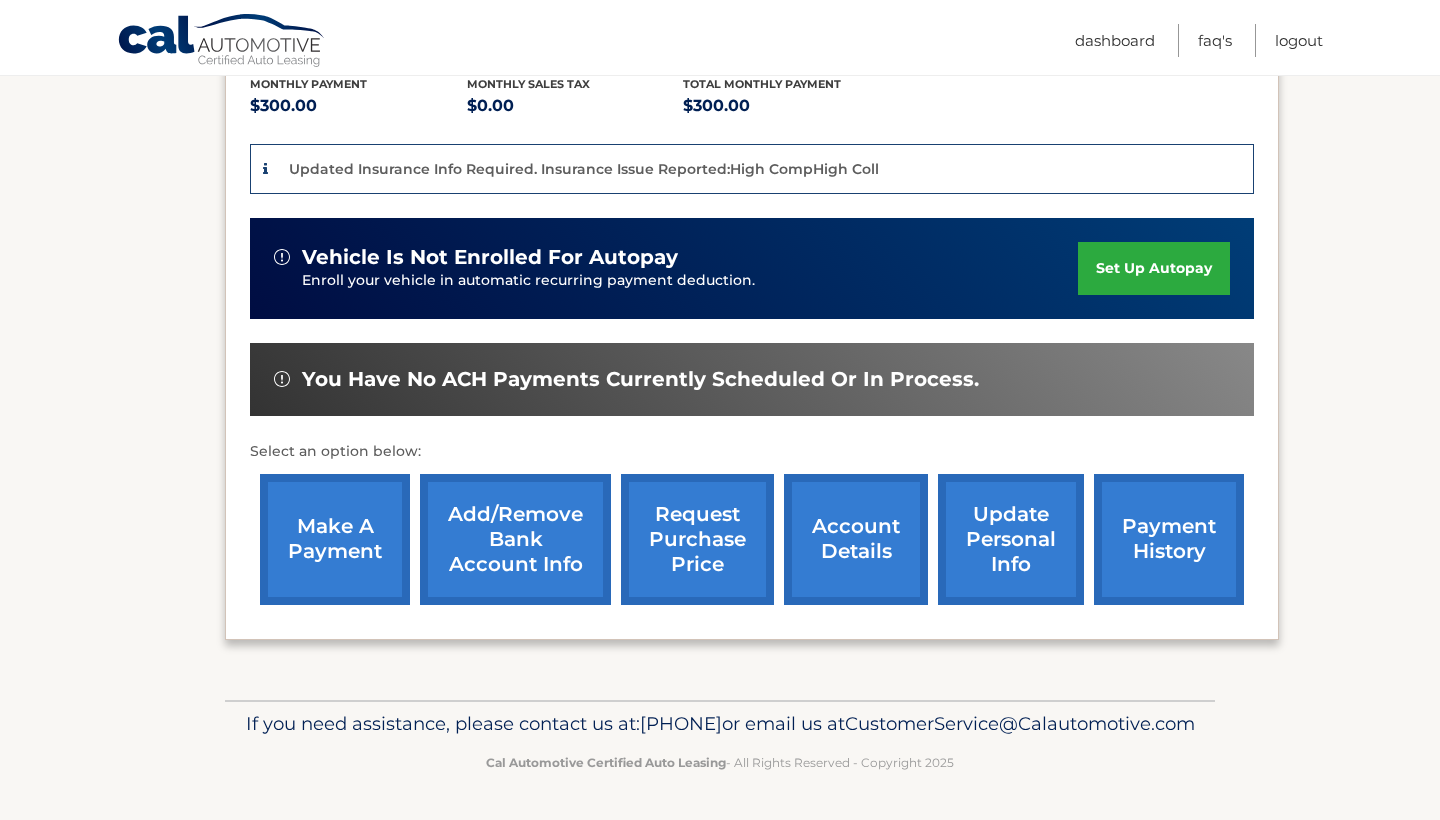 scroll, scrollTop: 461, scrollLeft: 0, axis: vertical 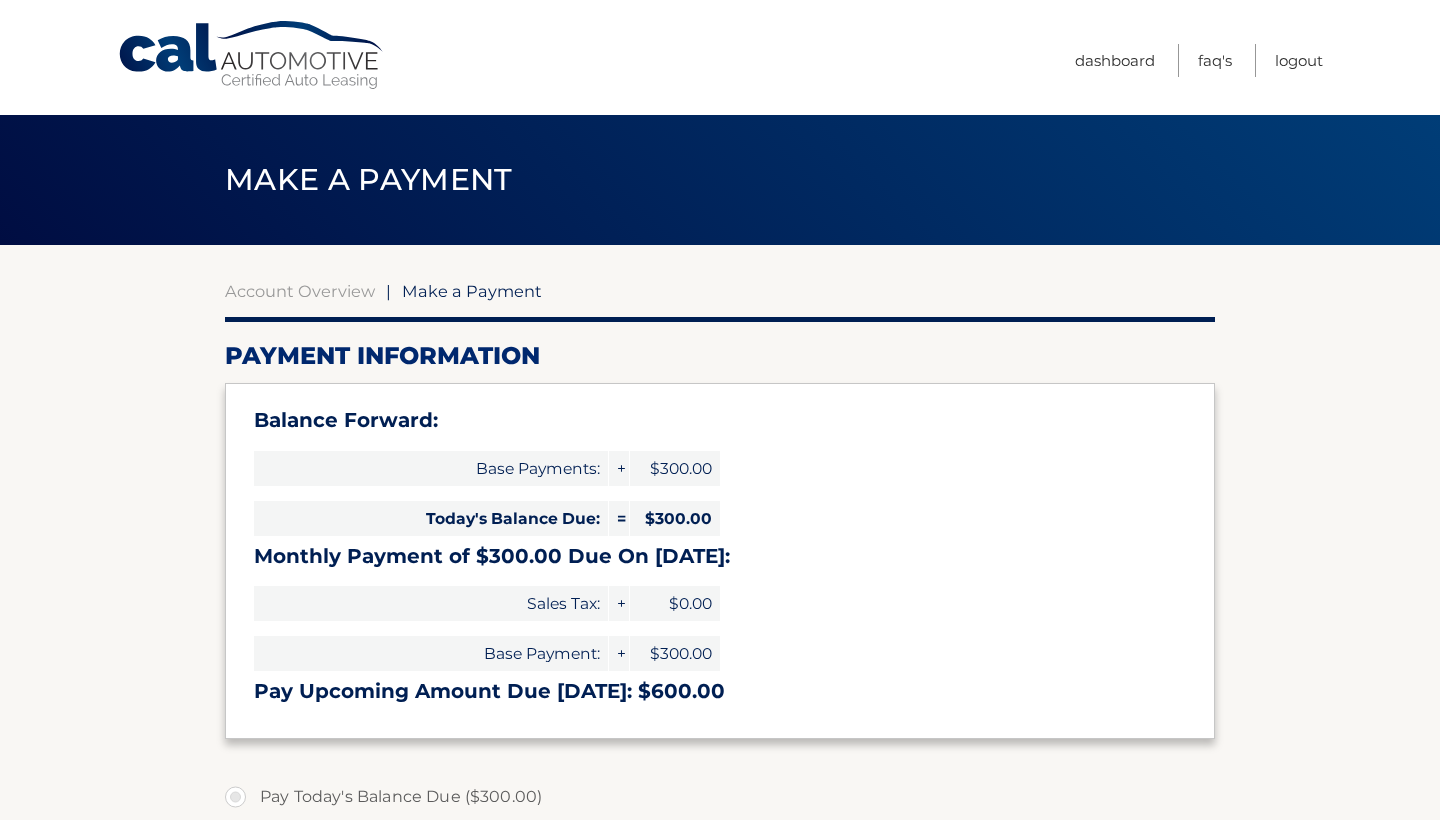 select on "Y2RjYjcxYTktZTdjNS00NDA5LTkyZDItMGEzYjVjNWYwM2Y3" 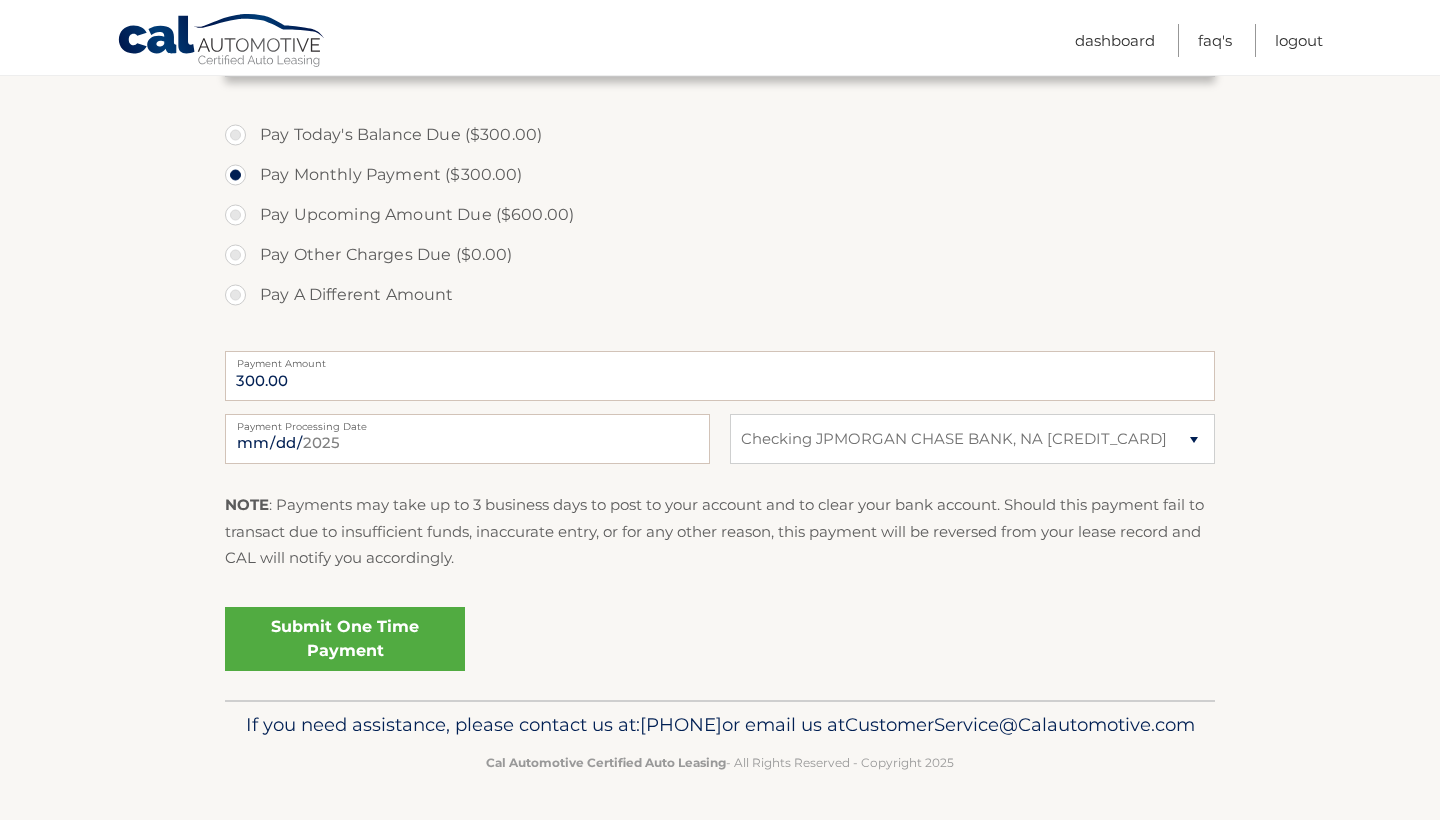 scroll, scrollTop: 688, scrollLeft: 0, axis: vertical 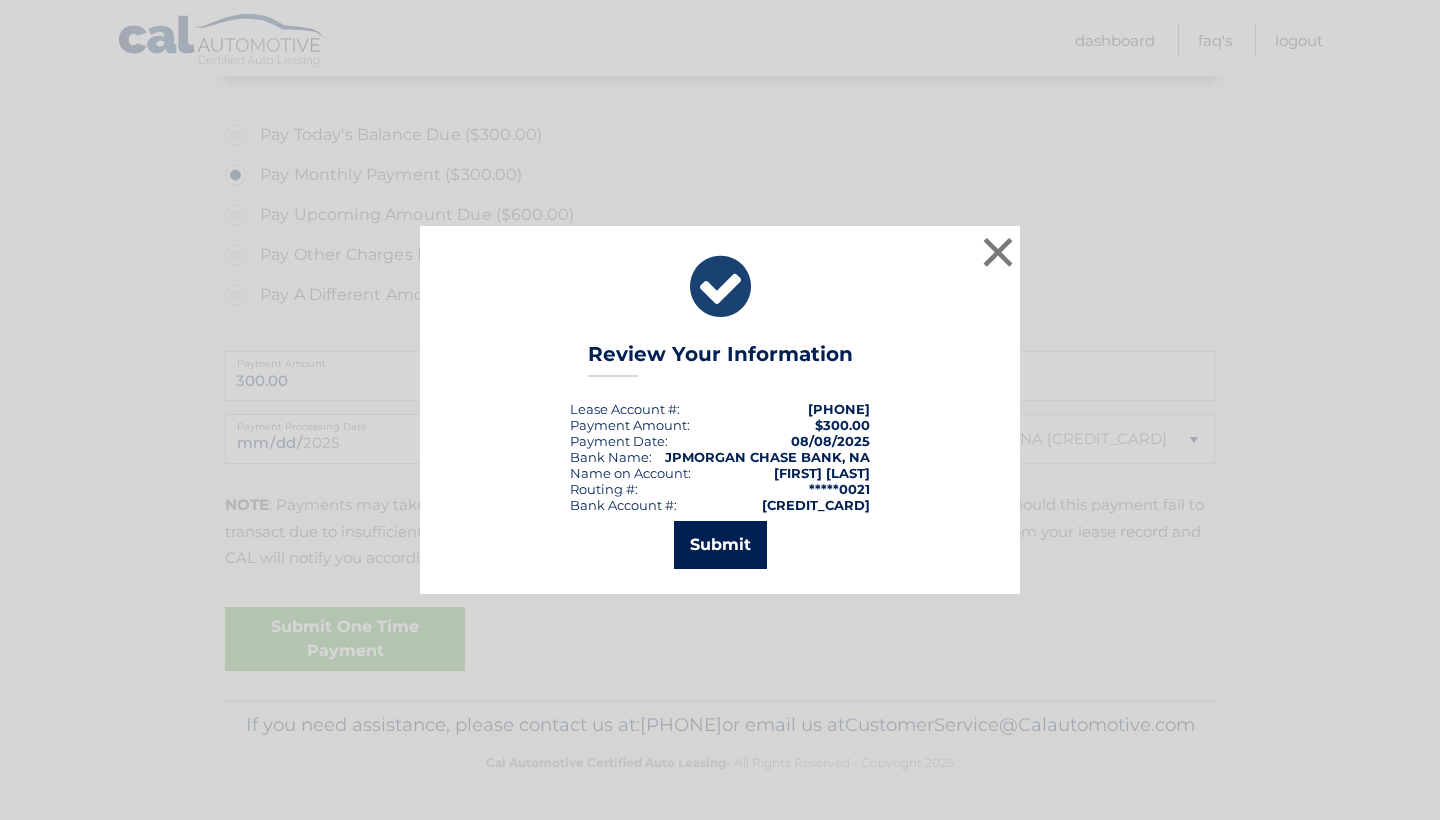 click on "Submit" at bounding box center (720, 545) 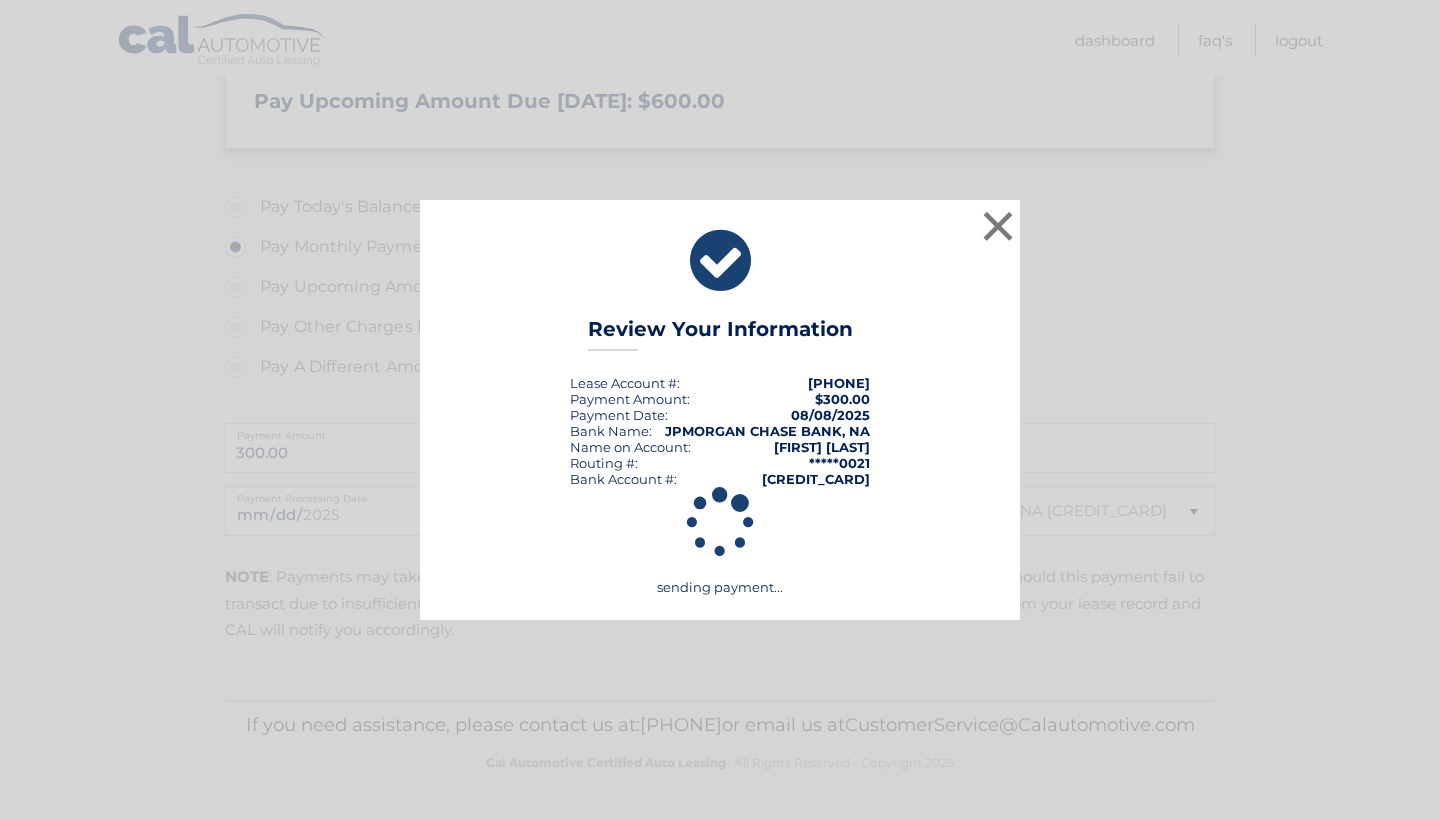 scroll, scrollTop: 616, scrollLeft: 0, axis: vertical 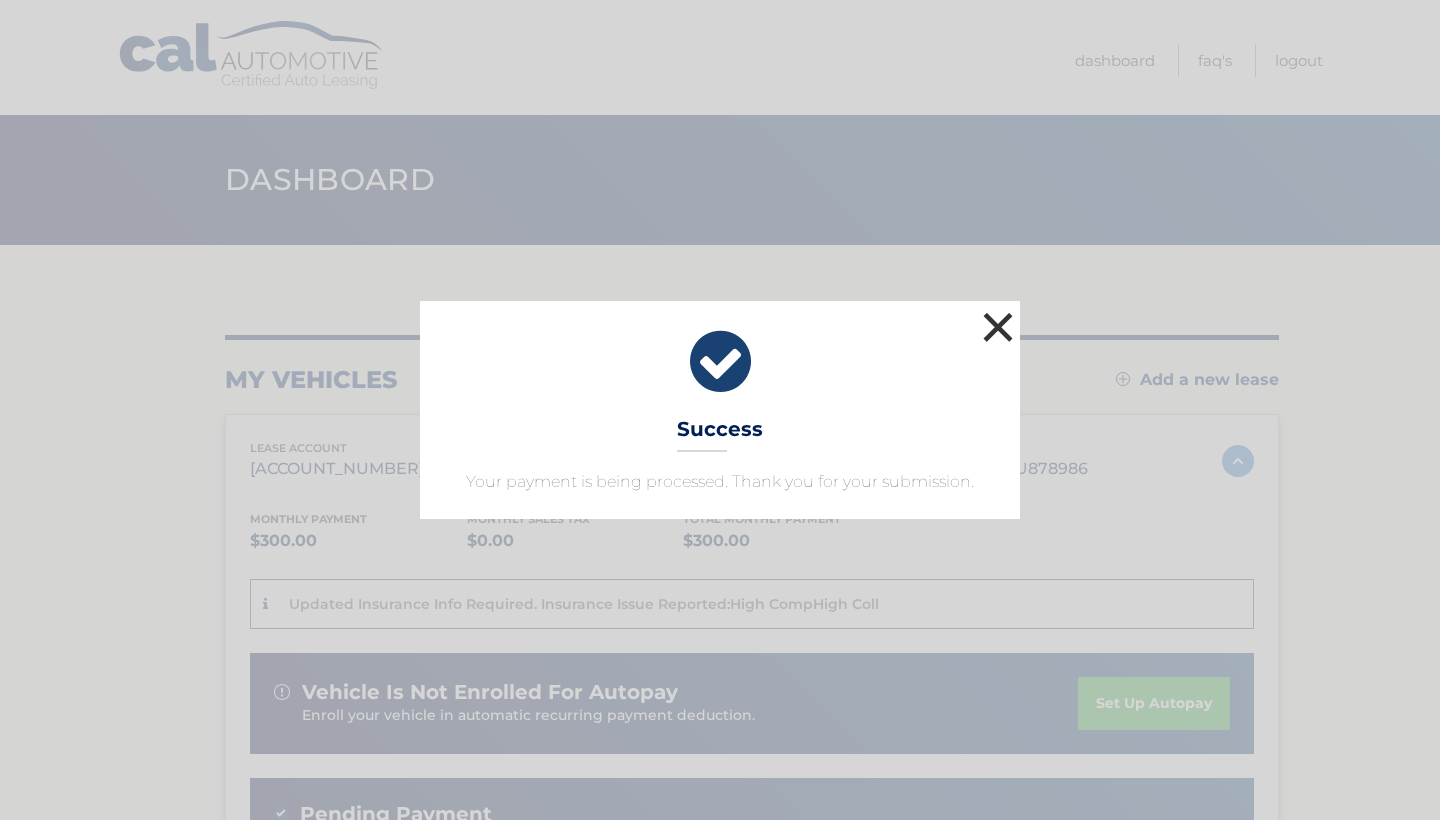 click on "×" at bounding box center [998, 327] 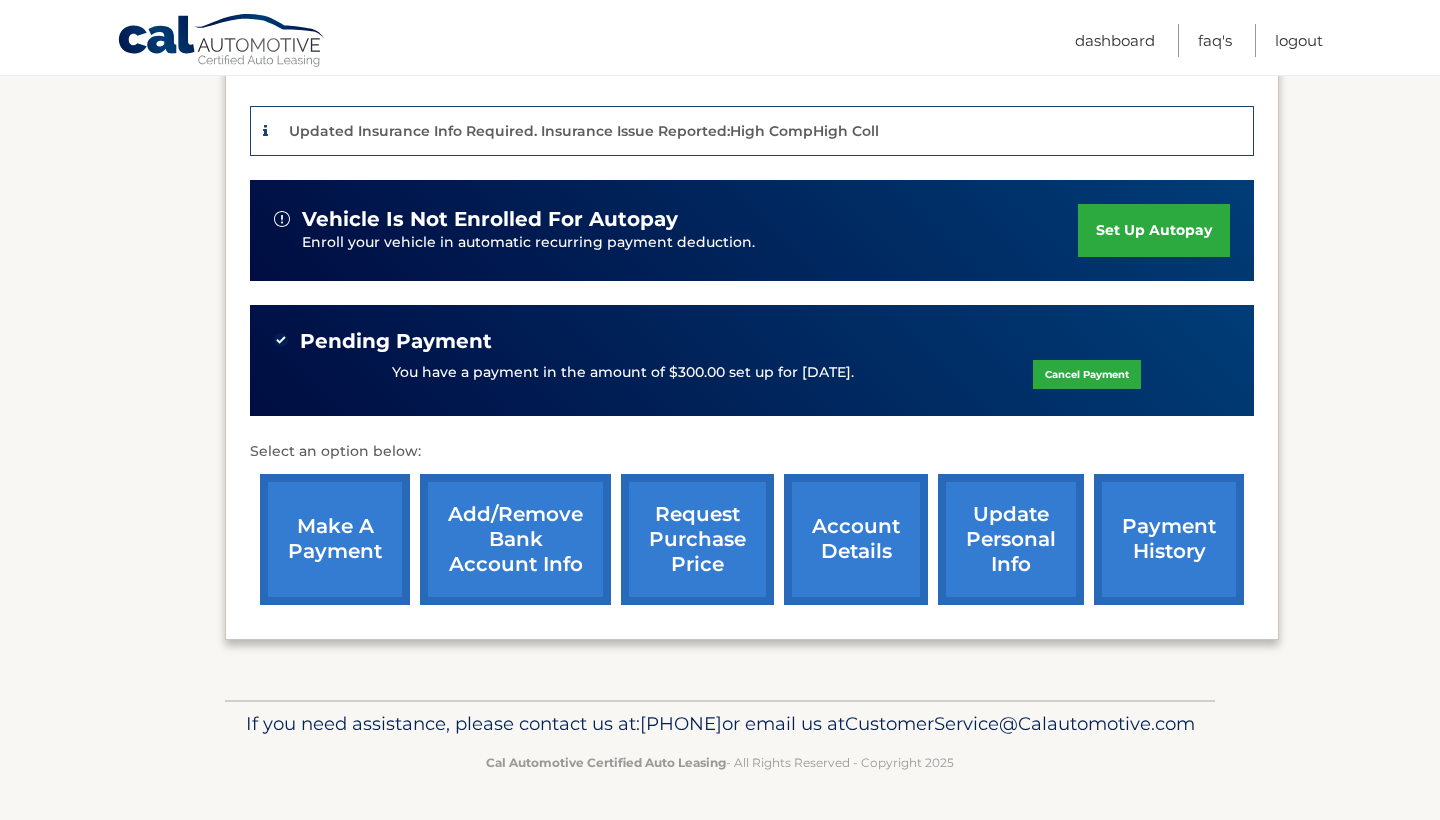 scroll, scrollTop: 498, scrollLeft: 0, axis: vertical 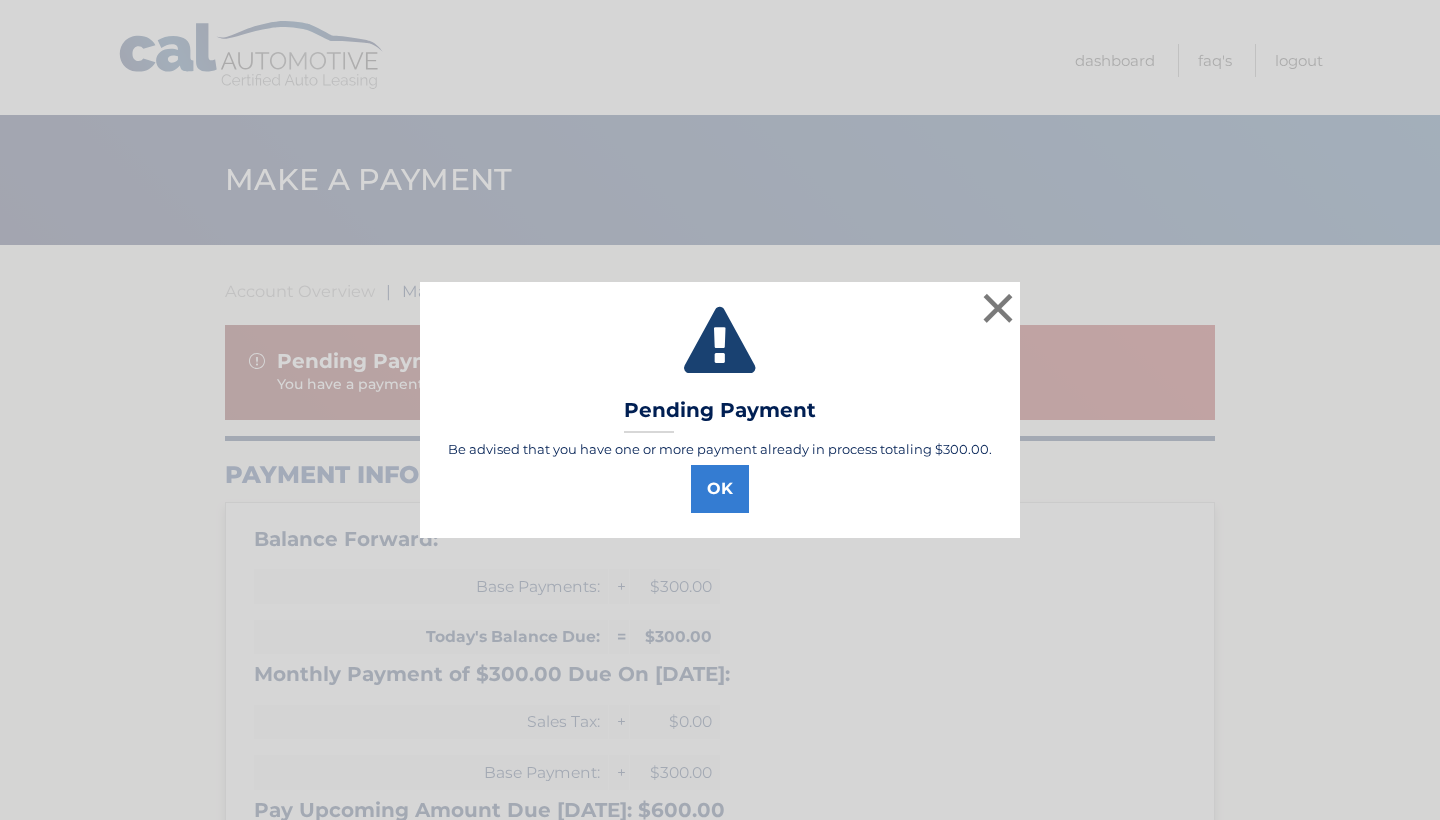 select on "Y2RjYjcxYTktZTdjNS00NDA5LTkyZDItMGEzYjVjNWYwM2Y3" 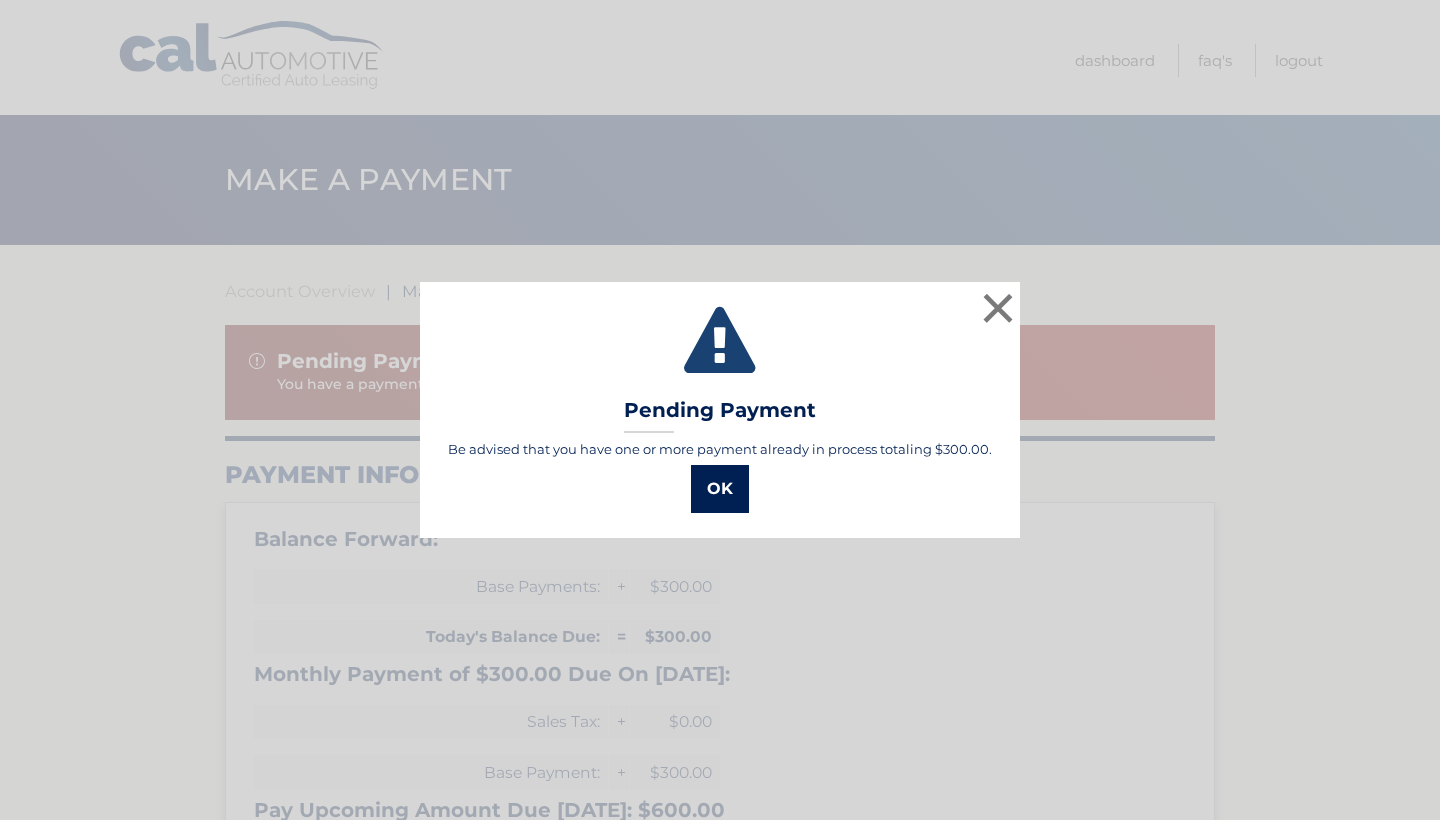 click on "OK" at bounding box center [720, 489] 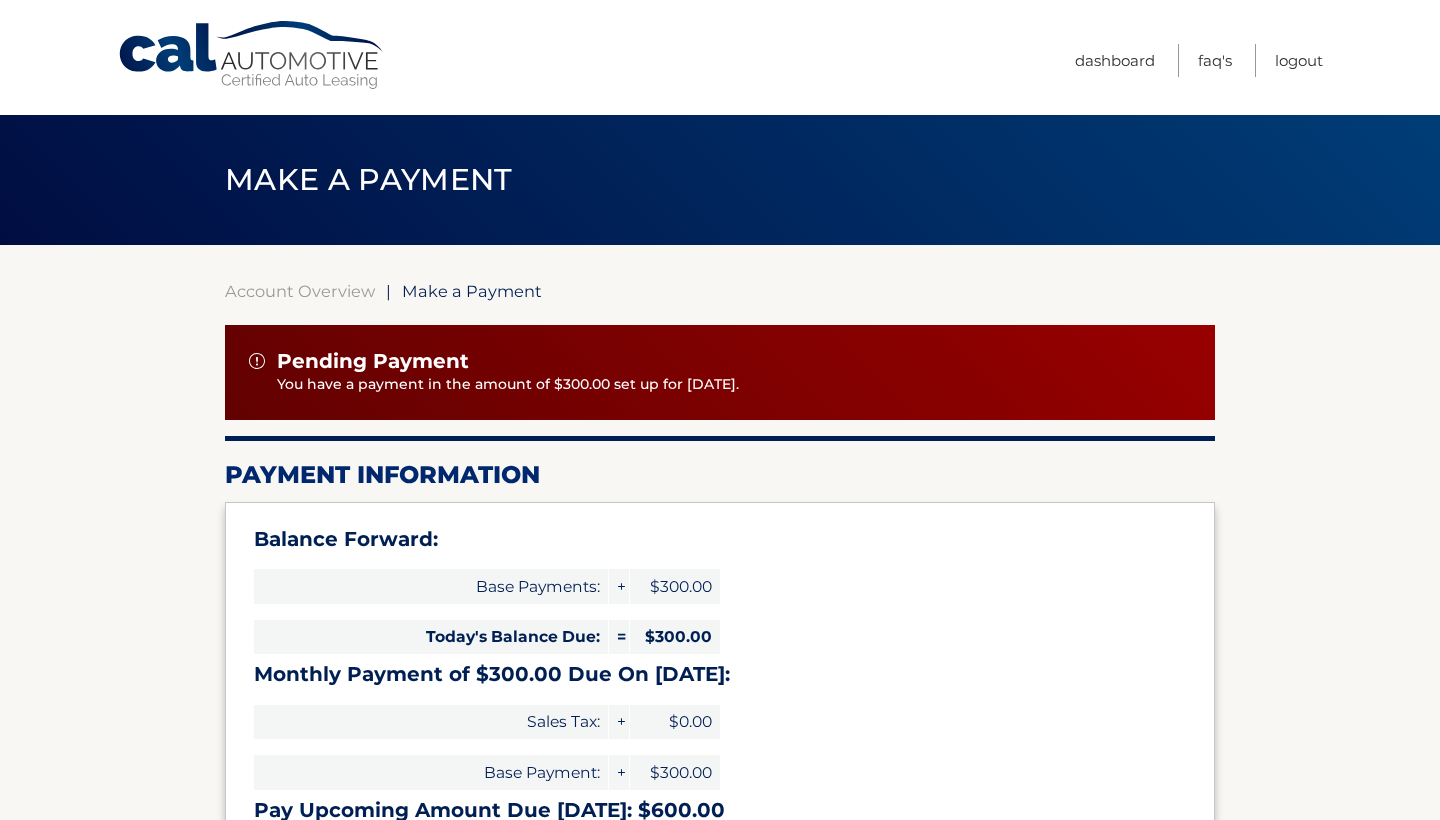 scroll, scrollTop: 0, scrollLeft: 0, axis: both 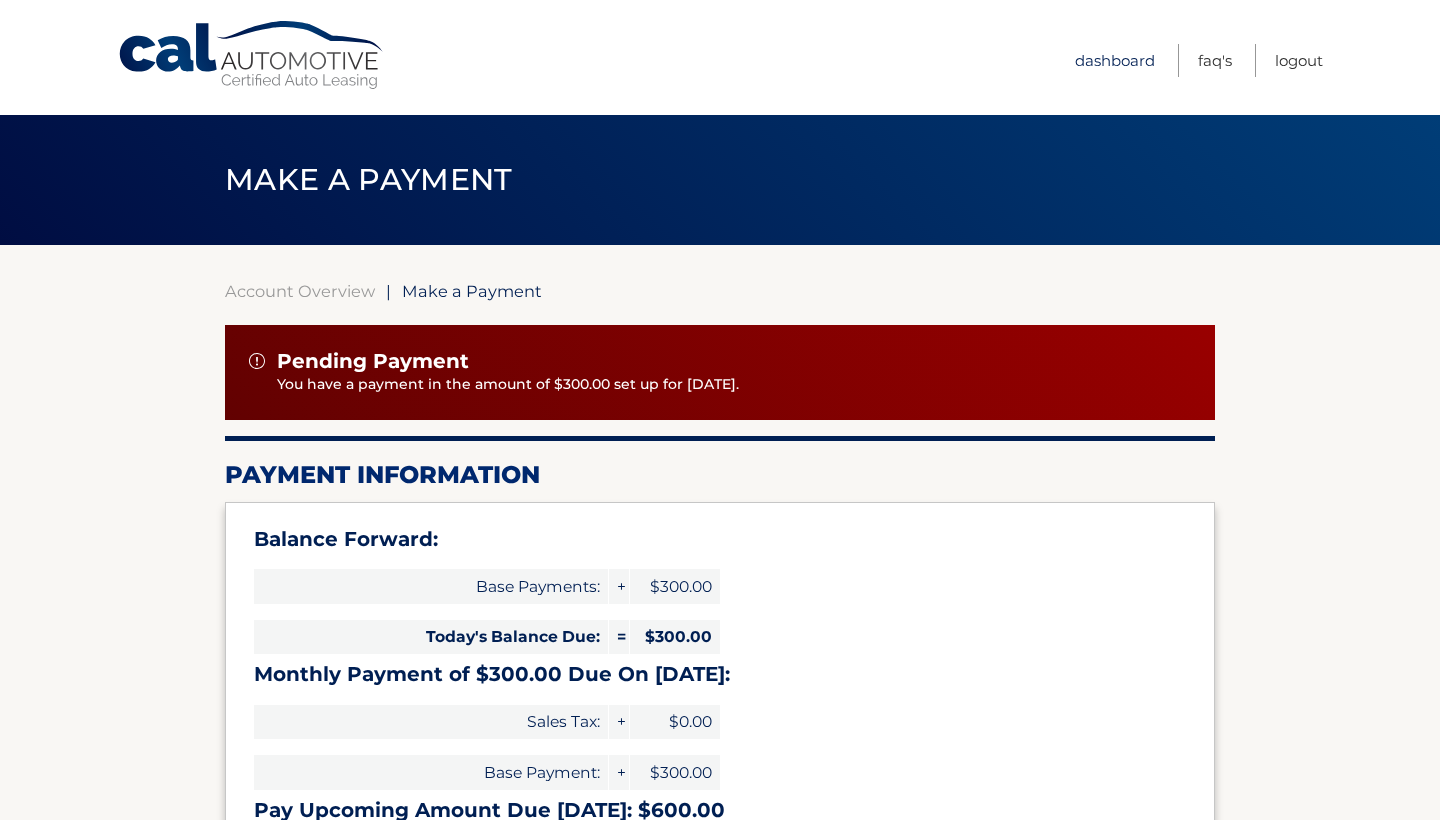click on "Dashboard" at bounding box center [1115, 60] 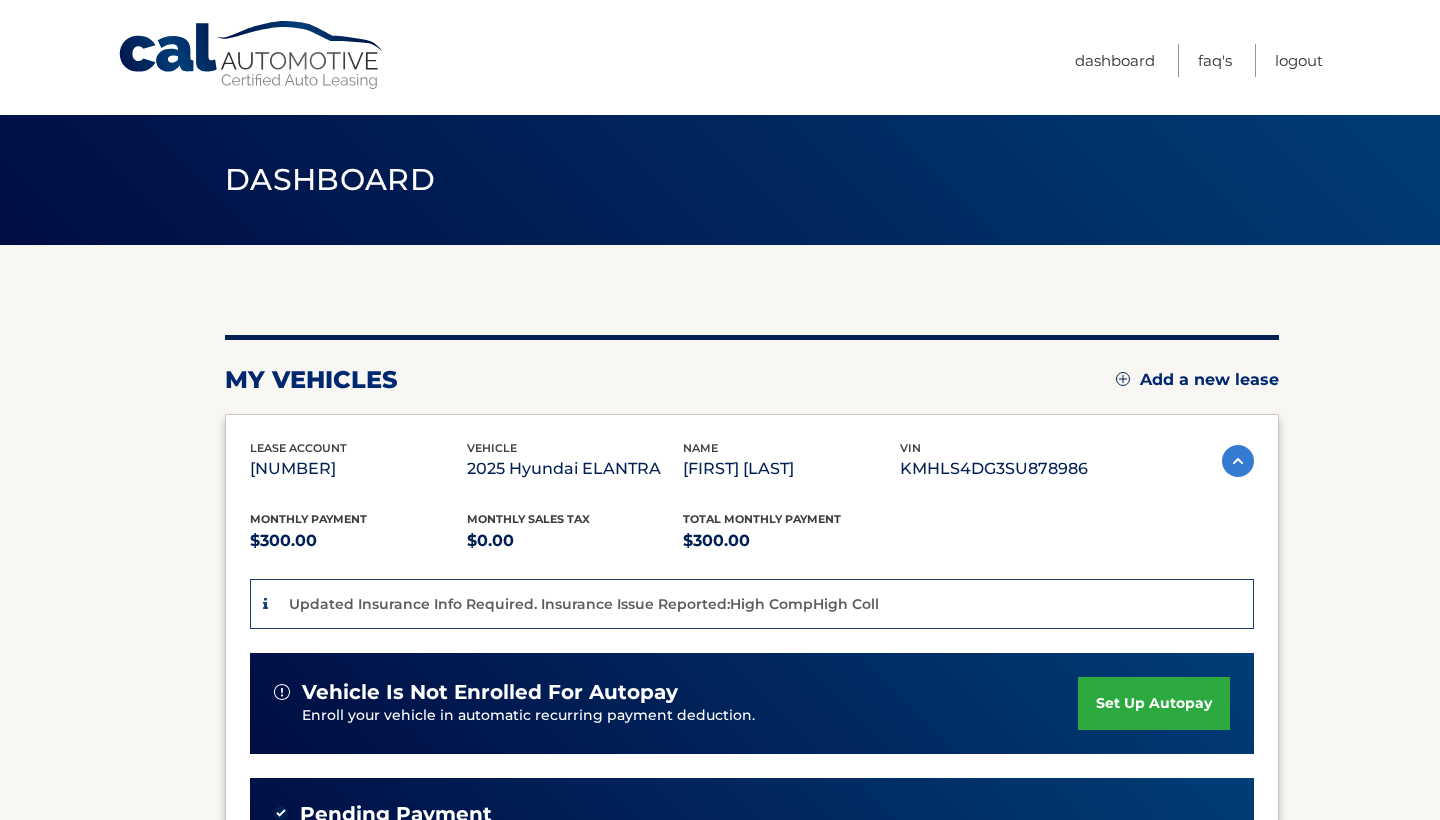 scroll, scrollTop: 0, scrollLeft: 0, axis: both 